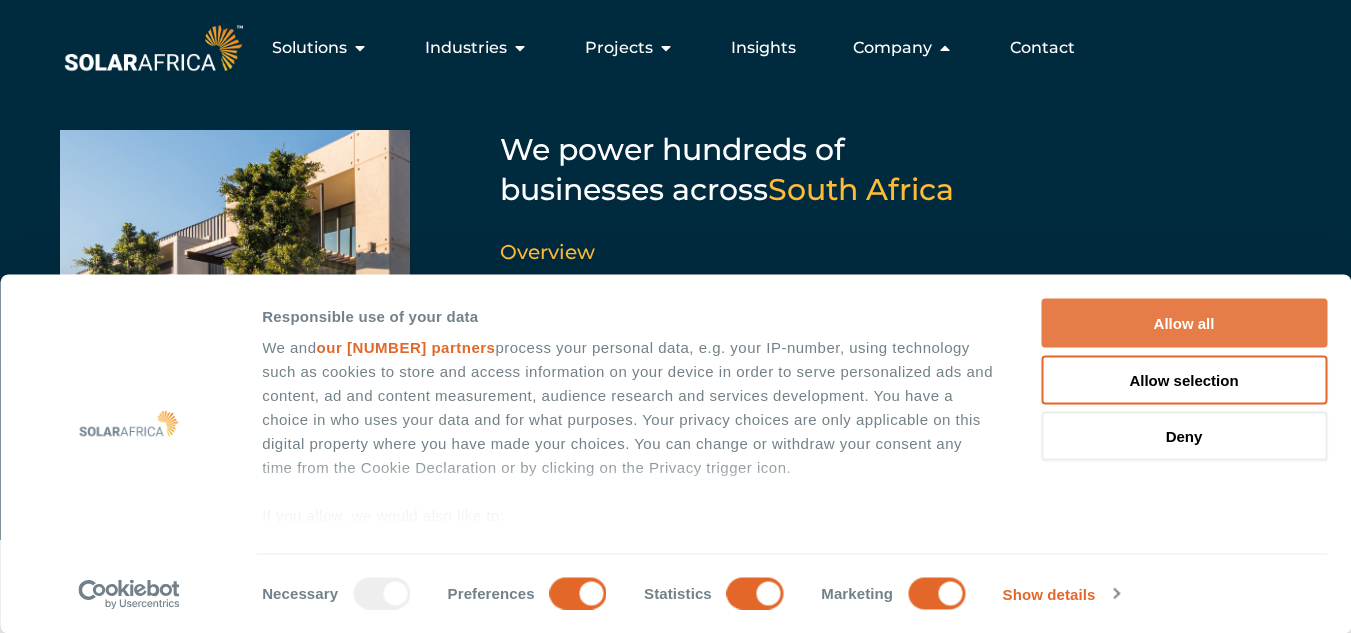 scroll, scrollTop: 0, scrollLeft: 0, axis: both 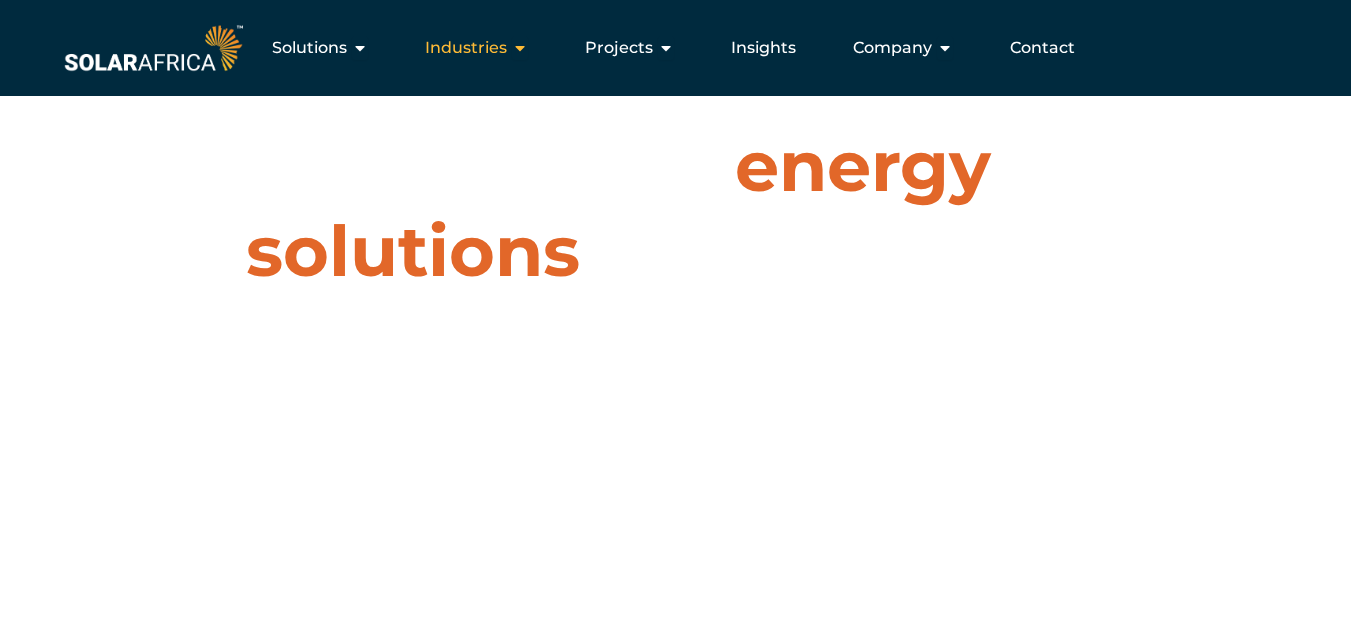 click at bounding box center (520, 48) 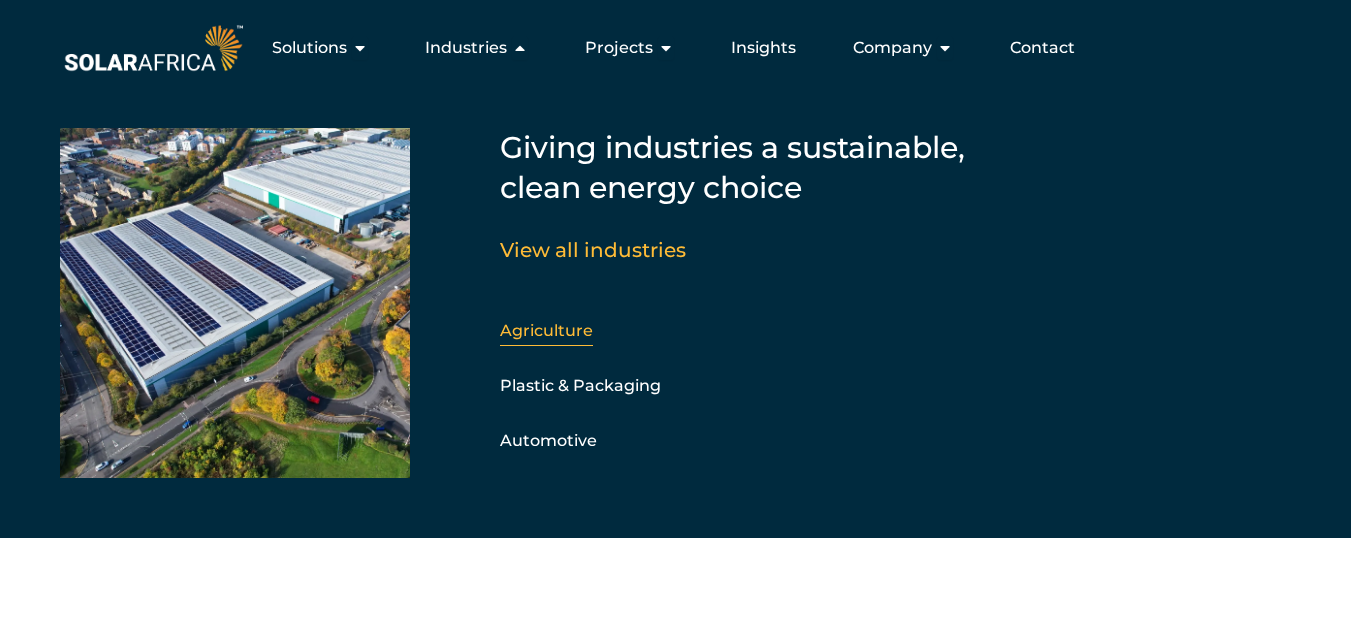 click on "Agriculture" at bounding box center (546, 330) 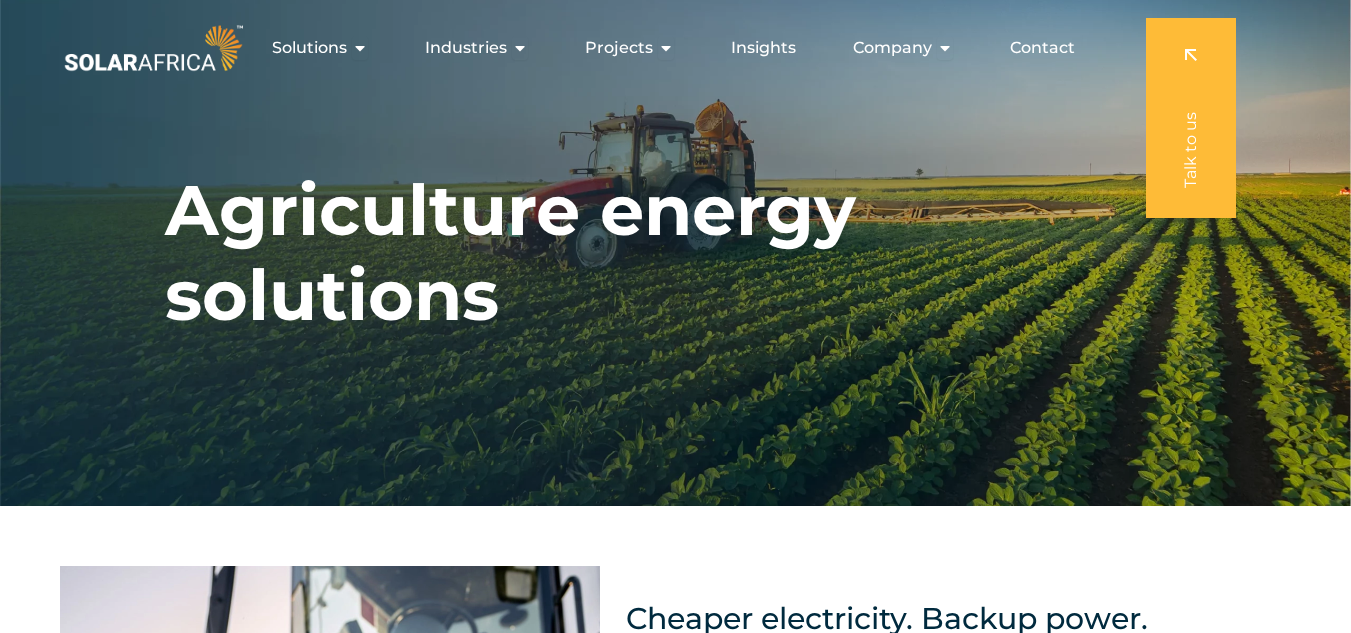 scroll, scrollTop: 0, scrollLeft: 0, axis: both 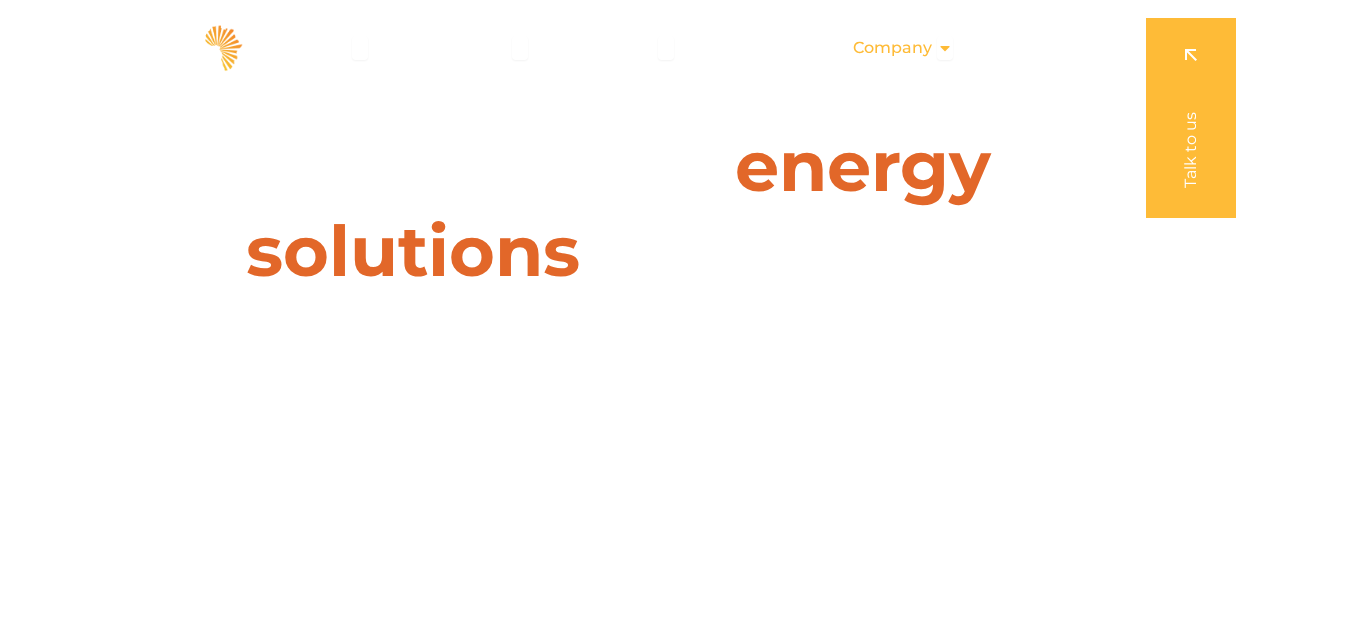 click on "Company" at bounding box center [892, 48] 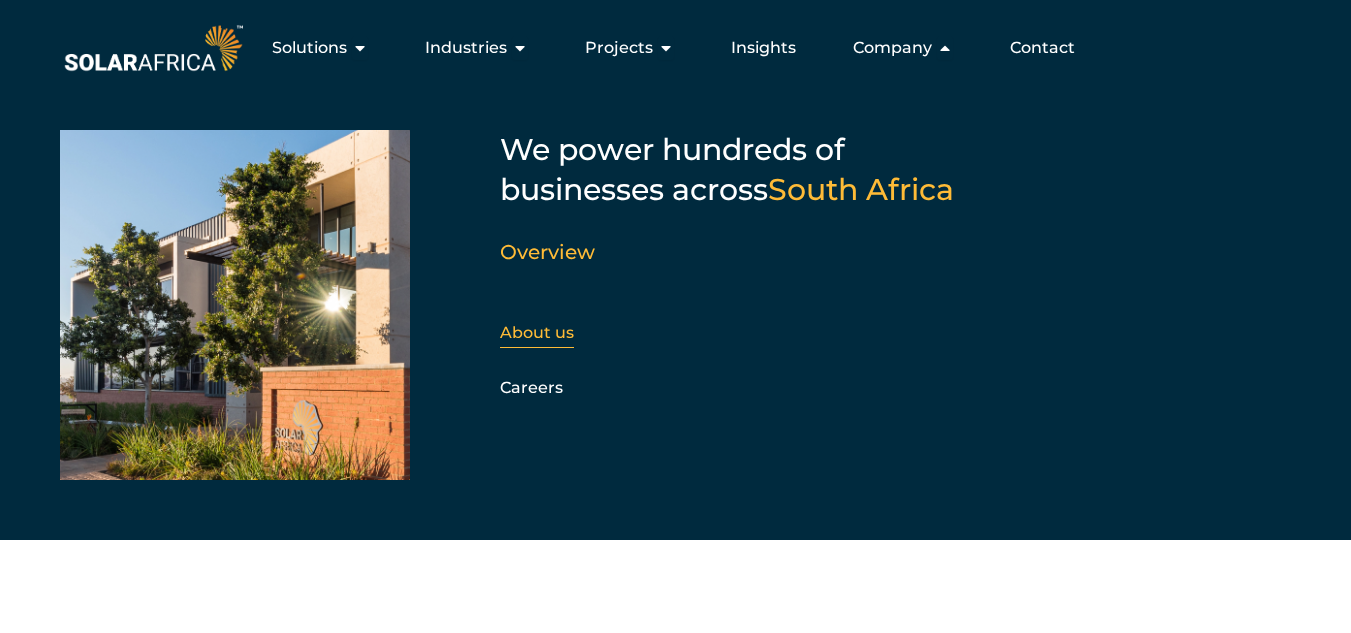 click on "About us" at bounding box center [537, 332] 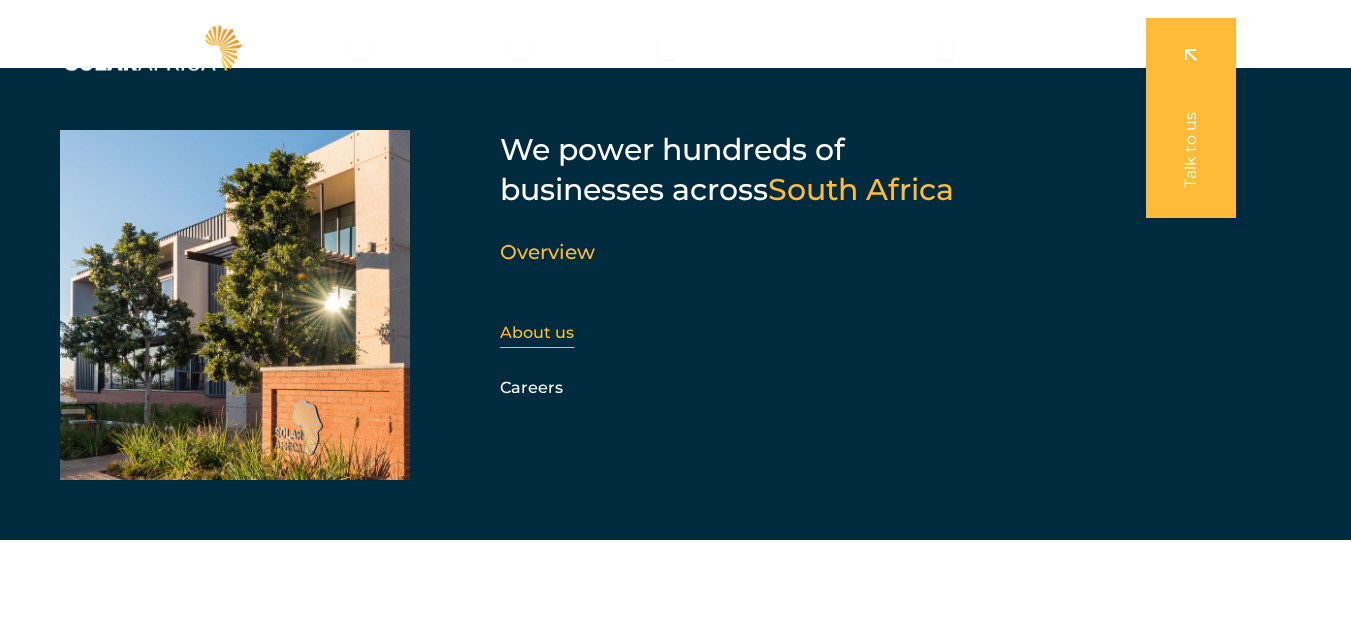 click on "About us" at bounding box center [537, 332] 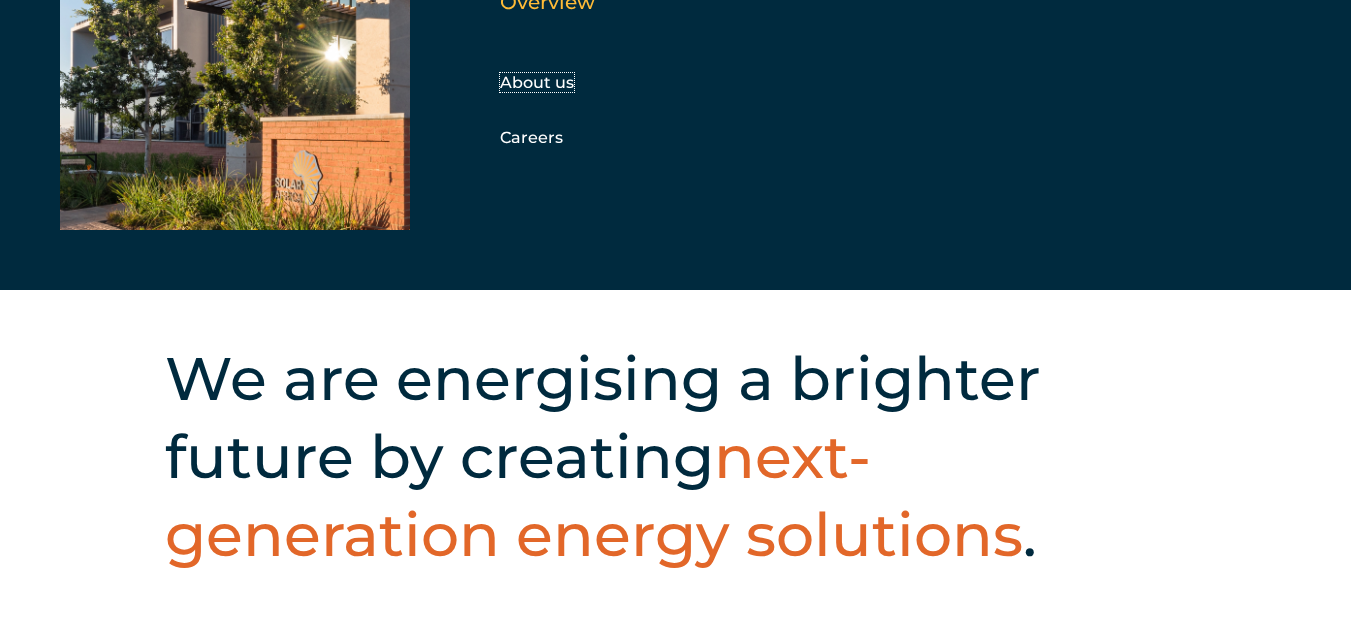 scroll, scrollTop: 989, scrollLeft: 0, axis: vertical 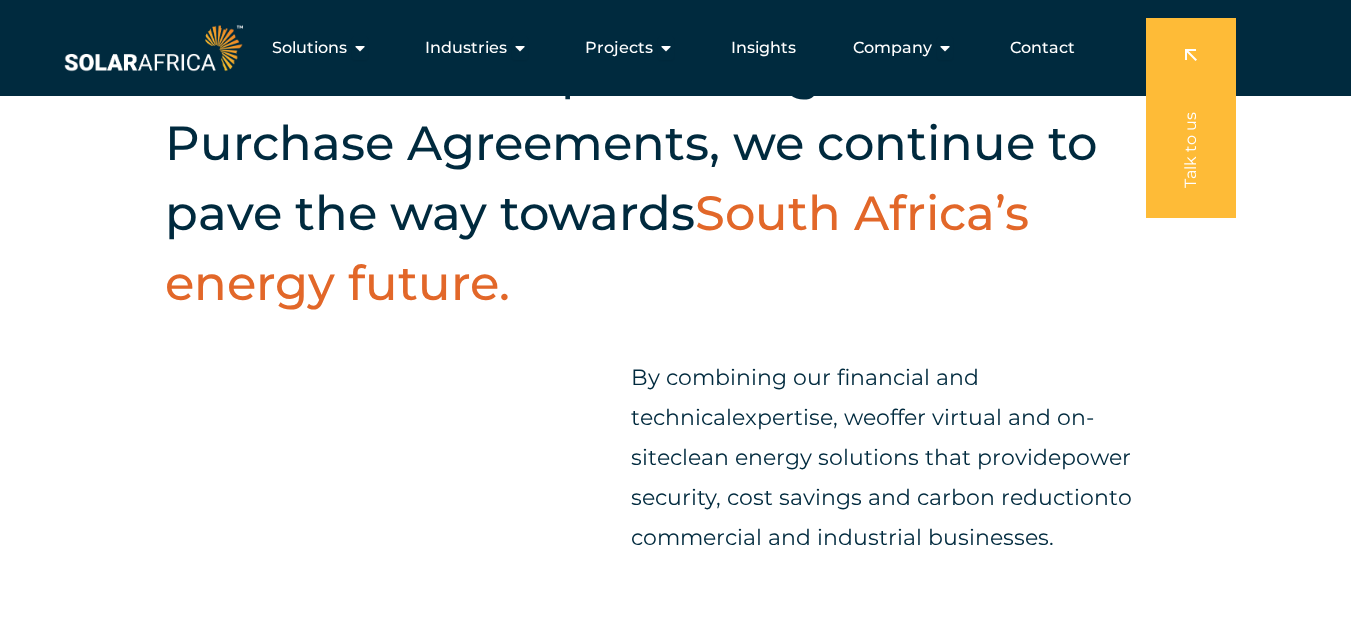 click on "Solutions
Close Solutions
Open Solutions
Pick your solution
Solar Energy
Wheeling
Battery Storage
Energy Trading
Gas-to-power" at bounding box center (675, 48) 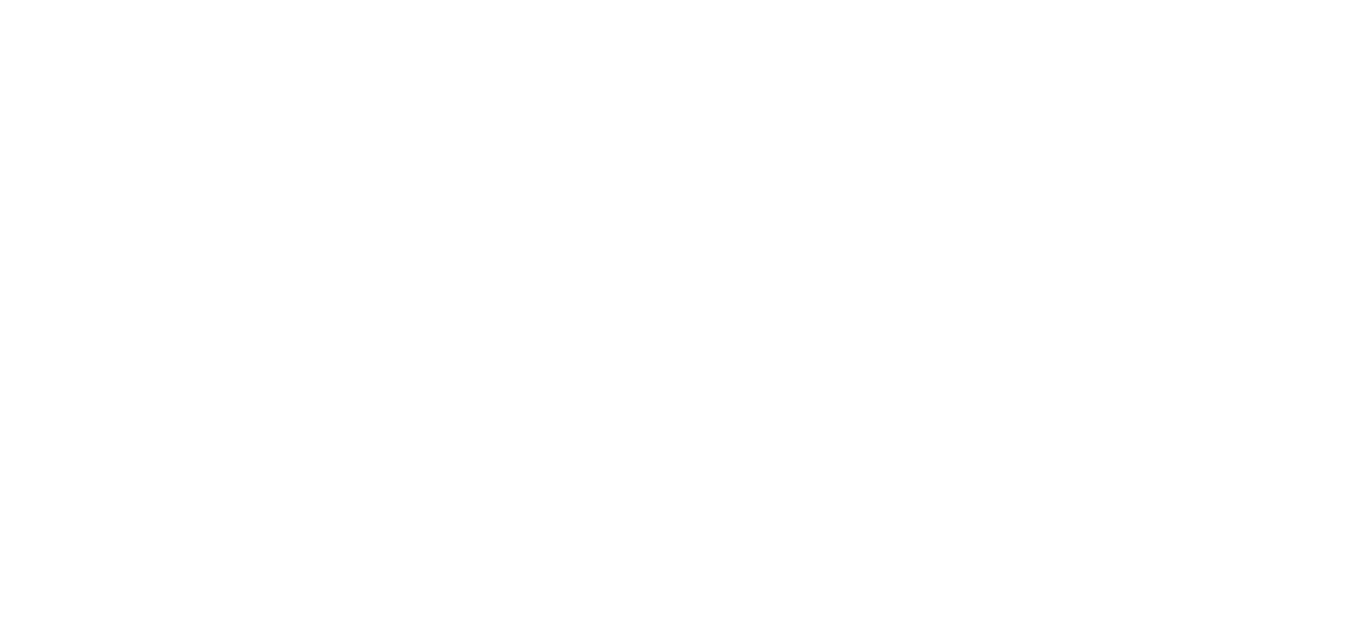 scroll, scrollTop: 1595, scrollLeft: 0, axis: vertical 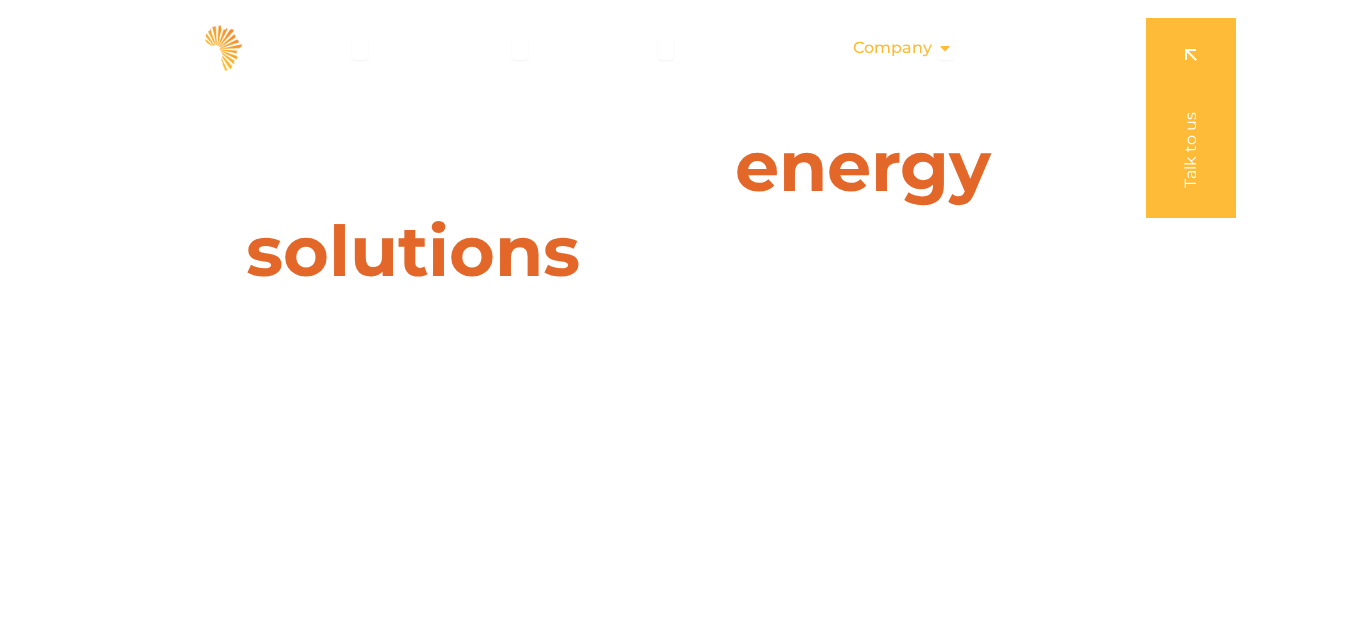 click at bounding box center [945, 48] 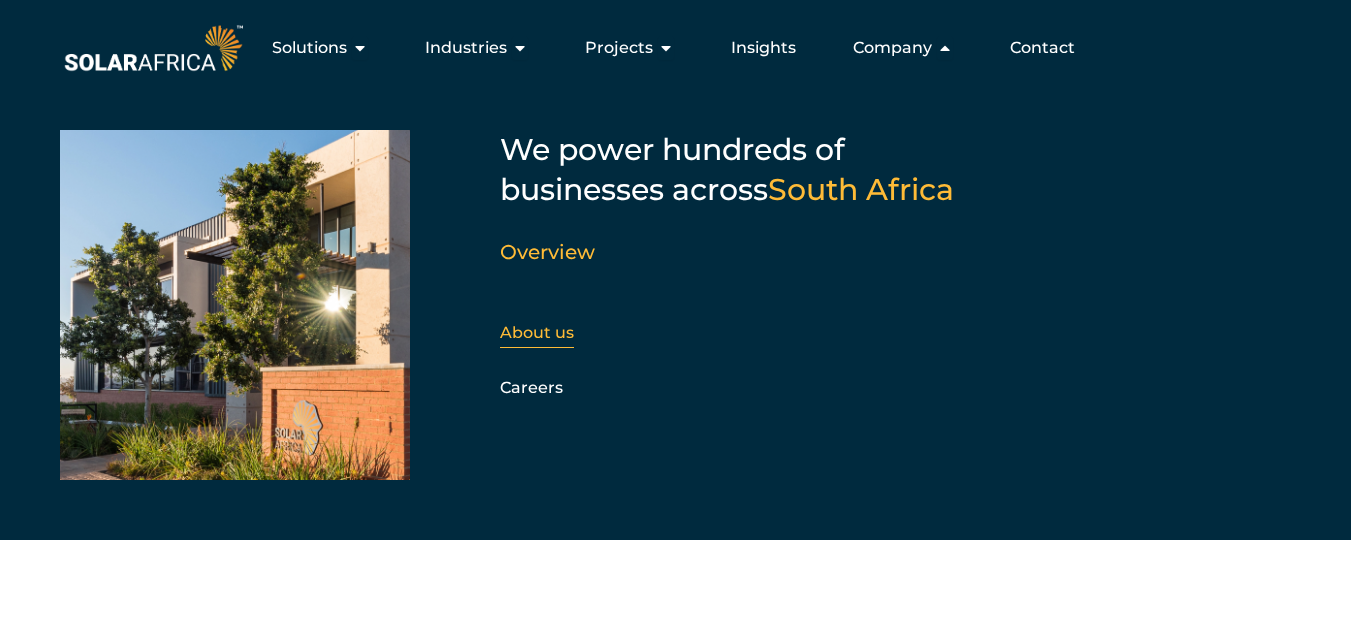 click on "About us" at bounding box center [537, 332] 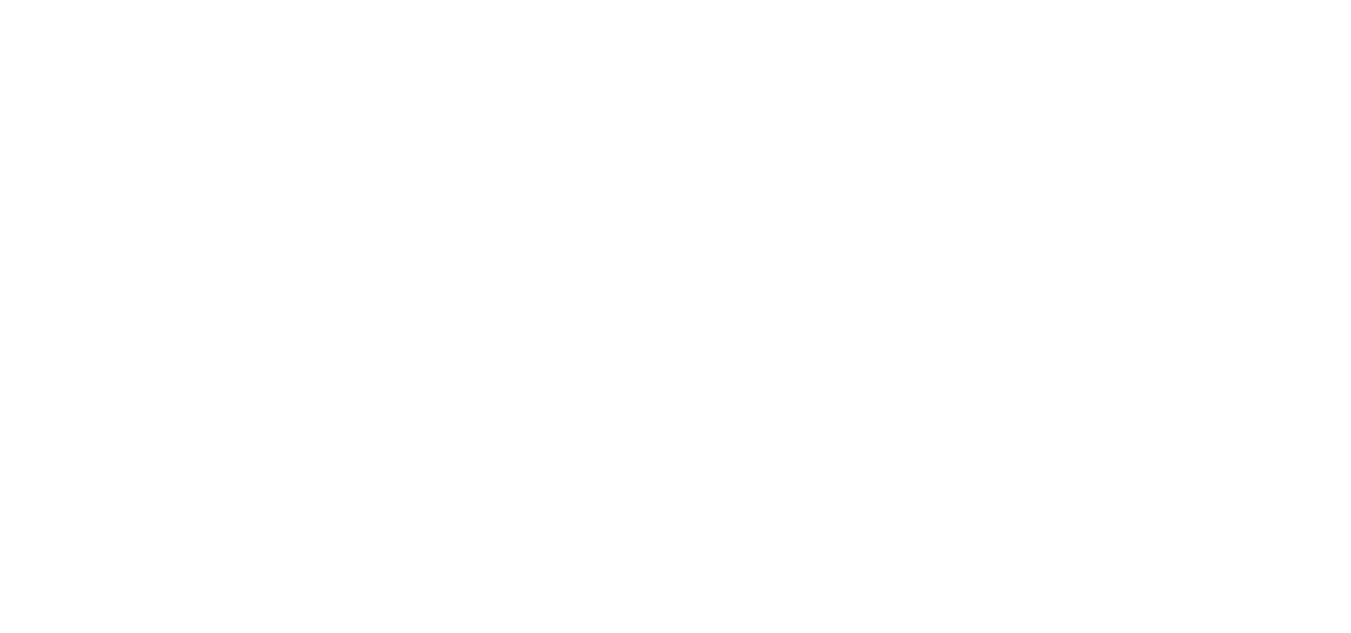 scroll, scrollTop: 0, scrollLeft: 0, axis: both 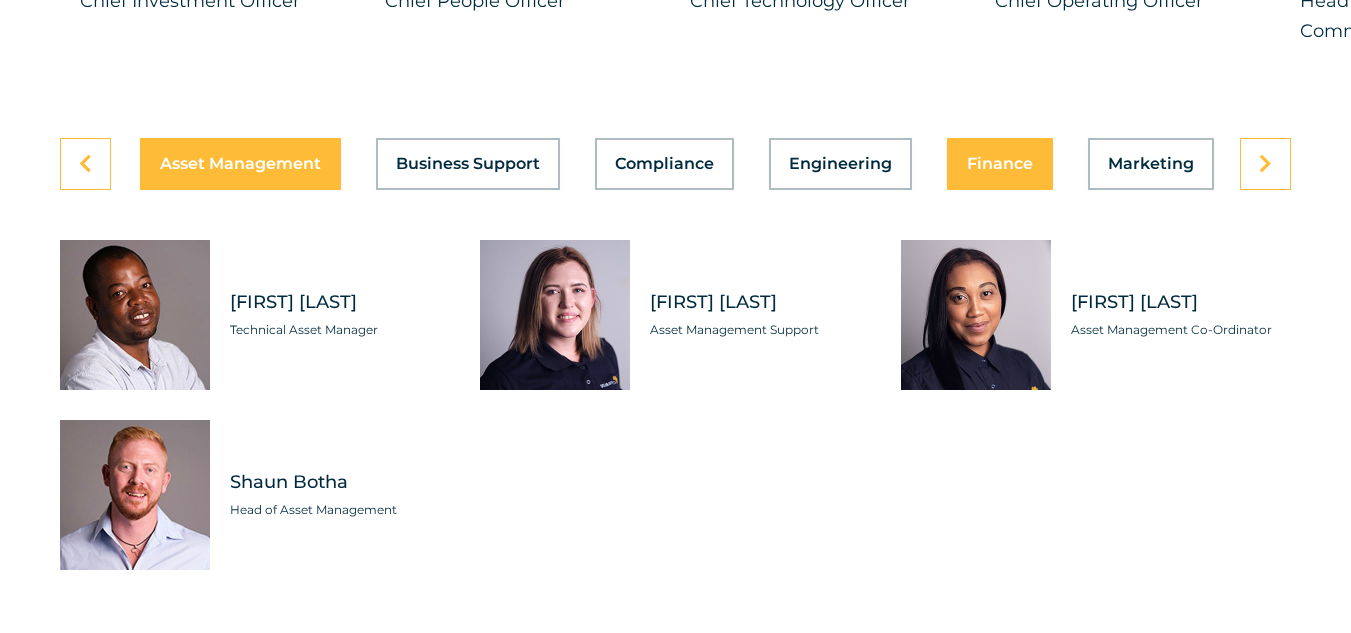 click on "Finance" at bounding box center [1000, 164] 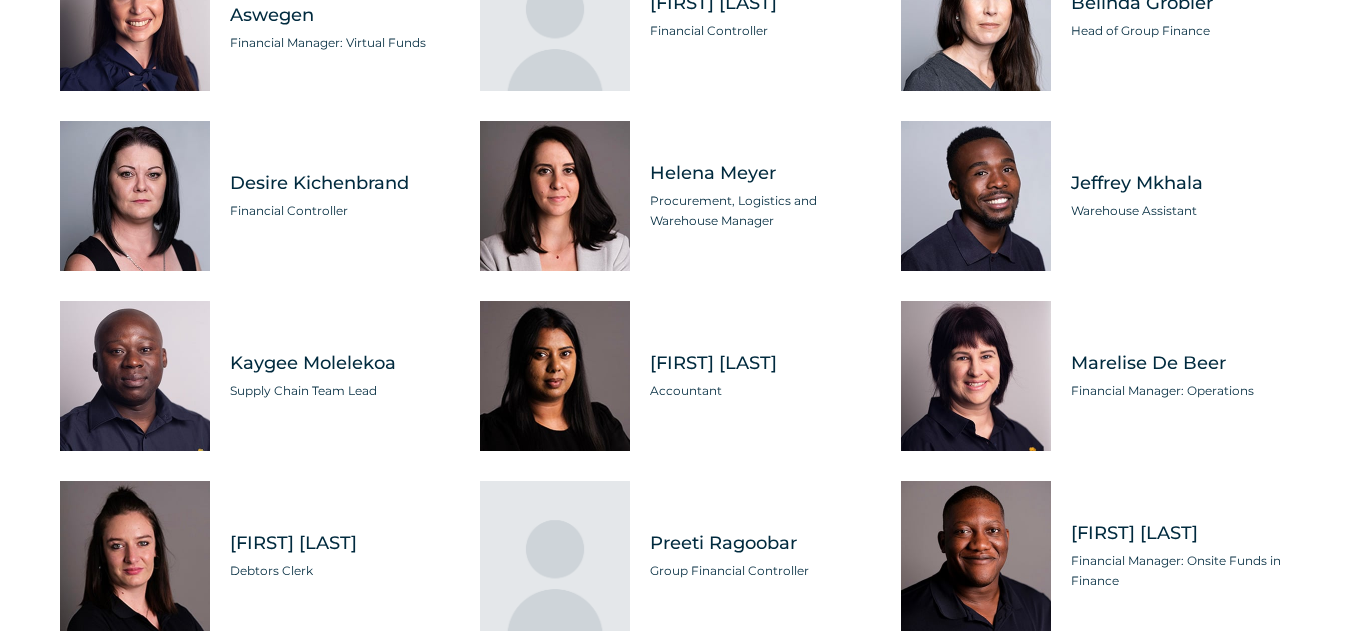 scroll, scrollTop: 5973, scrollLeft: 0, axis: vertical 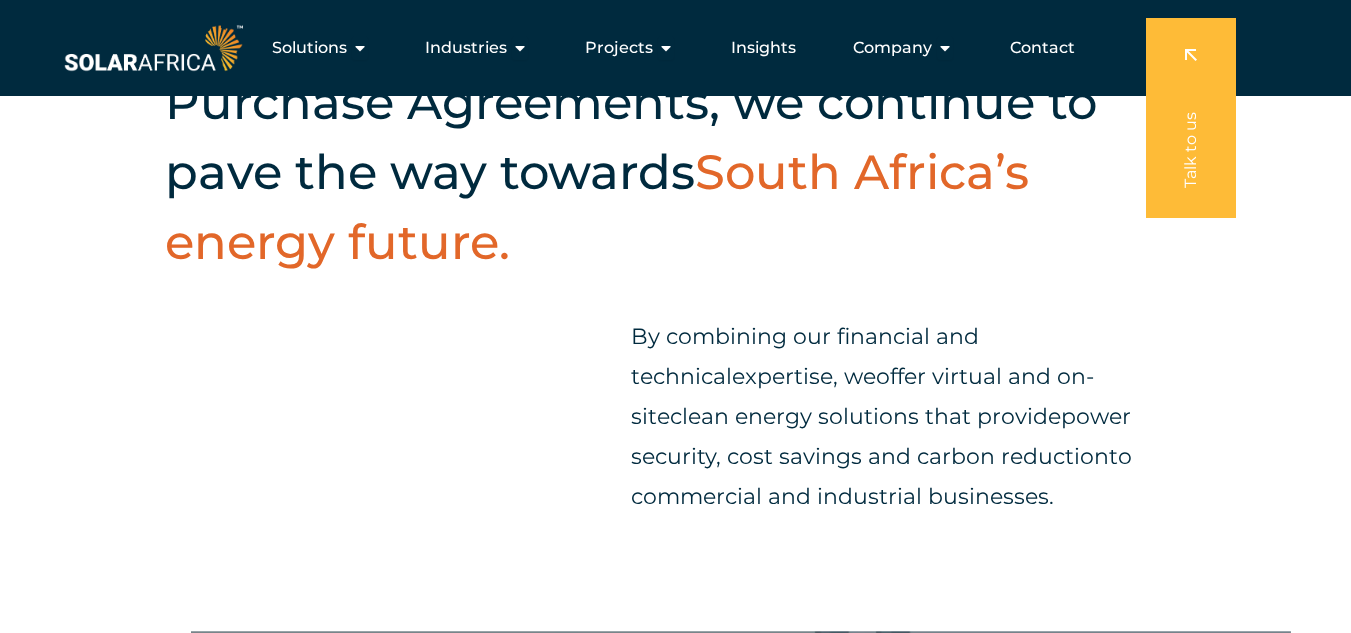 drag, startPoint x: 839, startPoint y: 375, endPoint x: 942, endPoint y: 376, distance: 103.00485 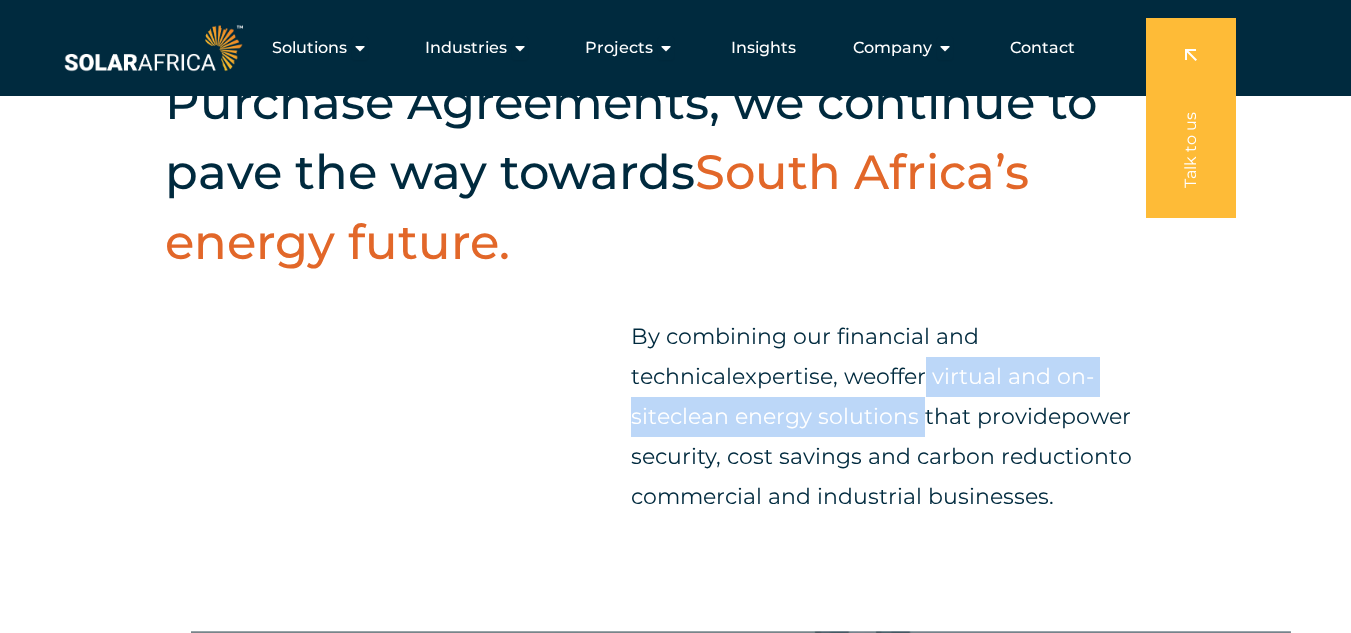 drag, startPoint x: 833, startPoint y: 380, endPoint x: 734, endPoint y: 421, distance: 107.15409 